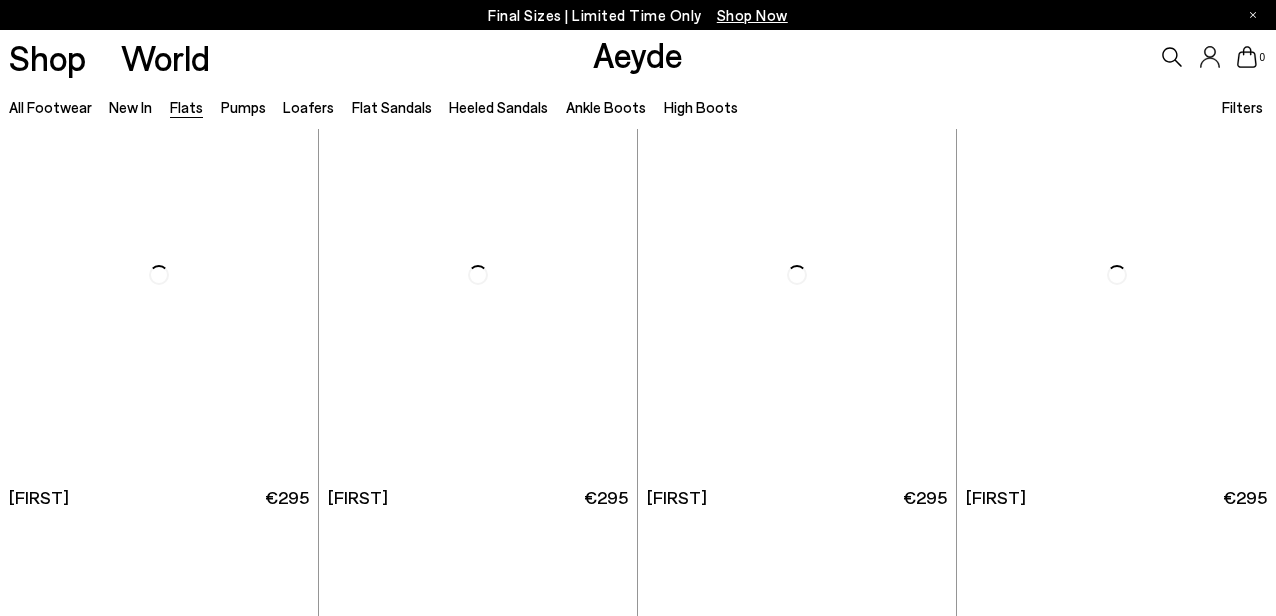 scroll, scrollTop: 0, scrollLeft: 0, axis: both 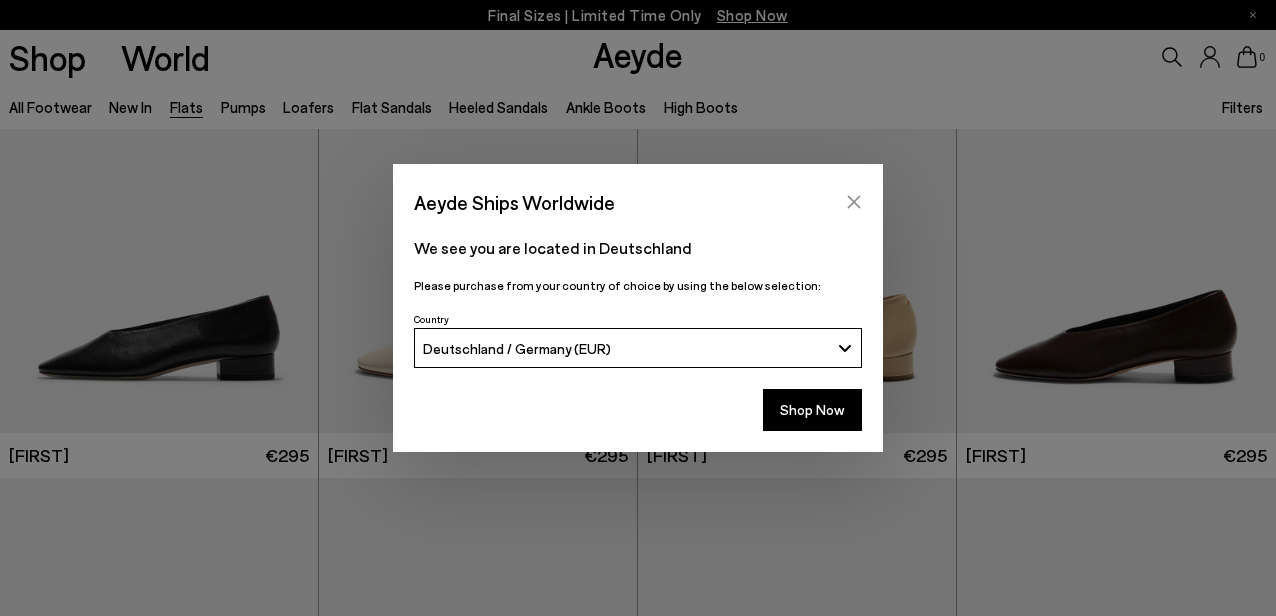 click 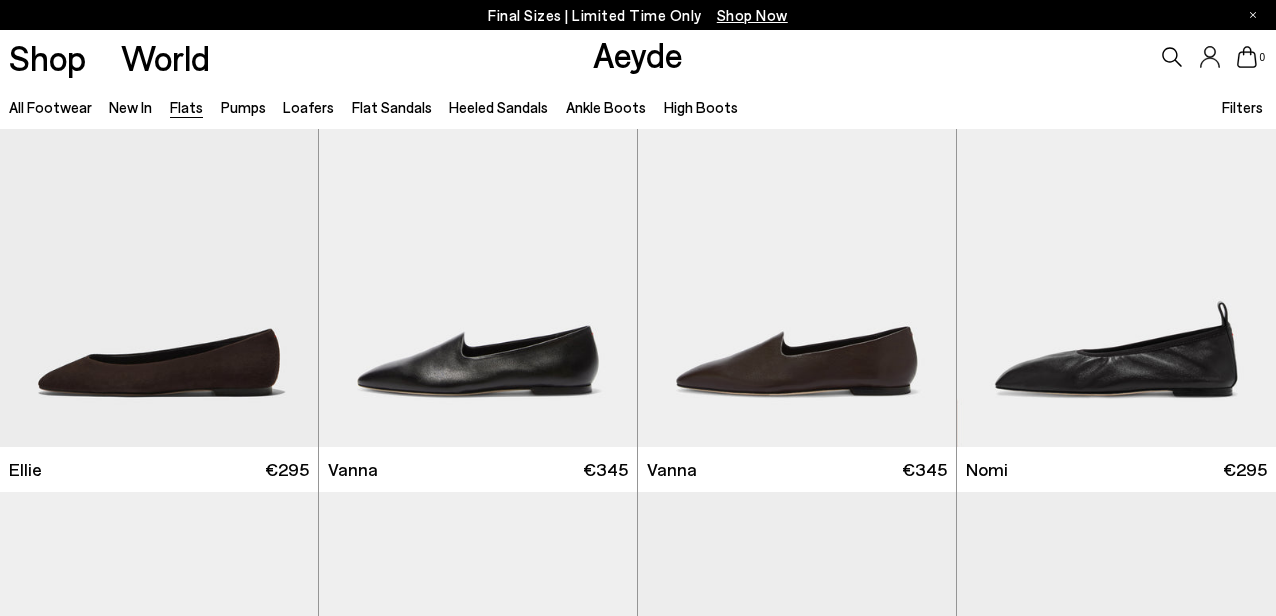 scroll, scrollTop: 1036, scrollLeft: 0, axis: vertical 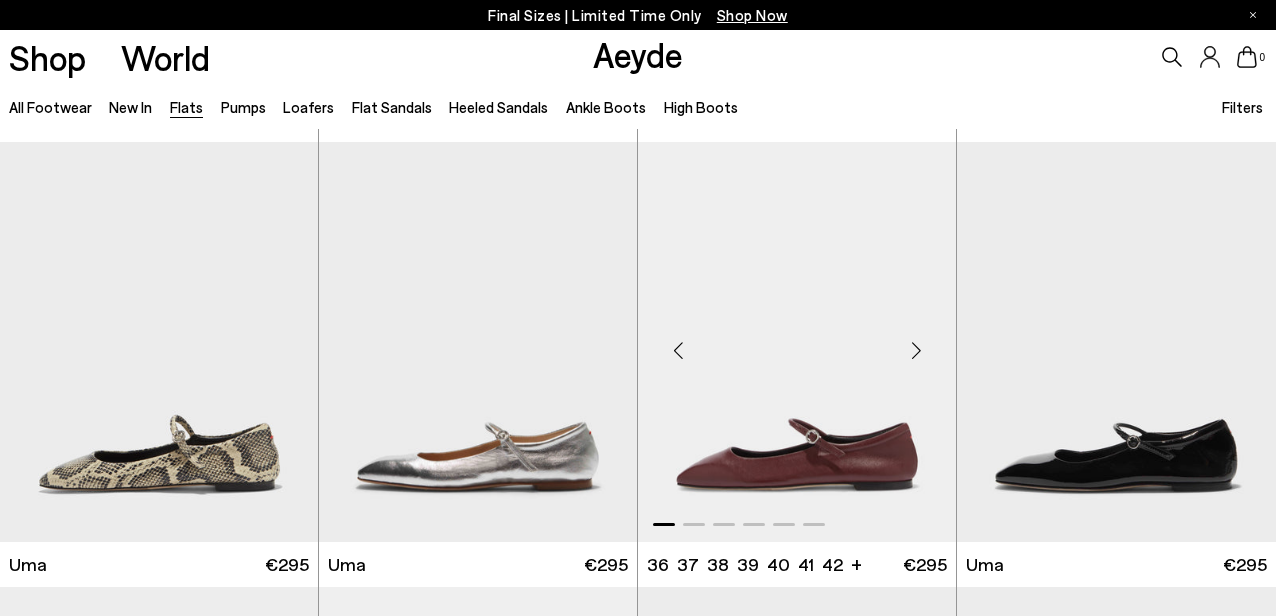 click at bounding box center (797, 342) 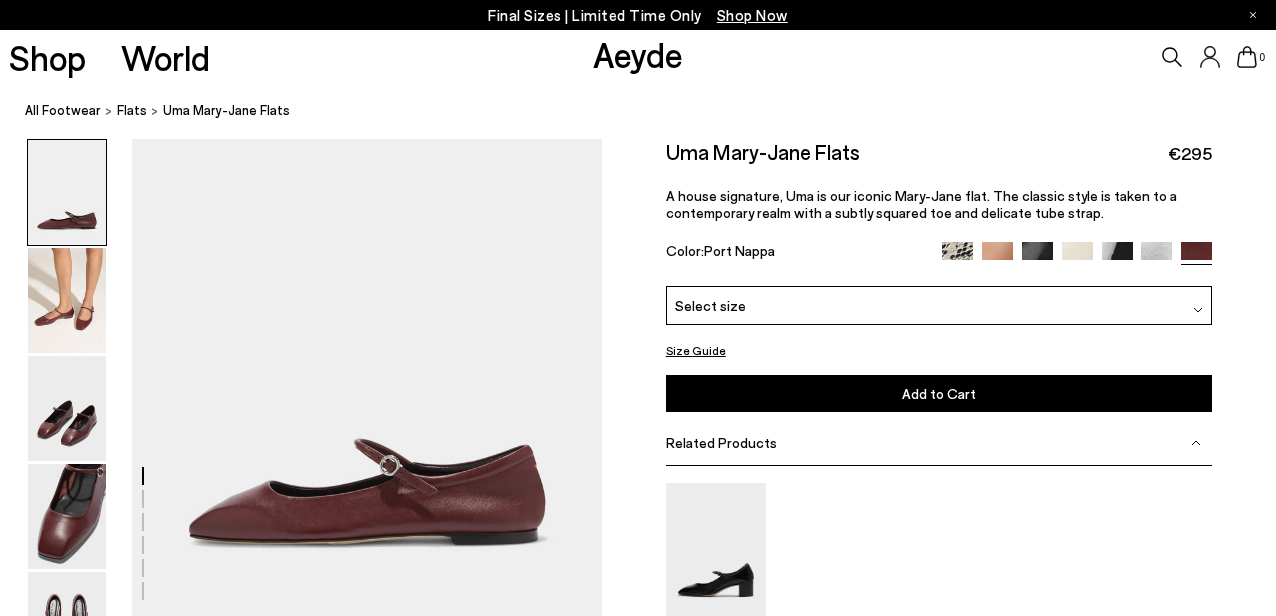 scroll, scrollTop: 0, scrollLeft: 0, axis: both 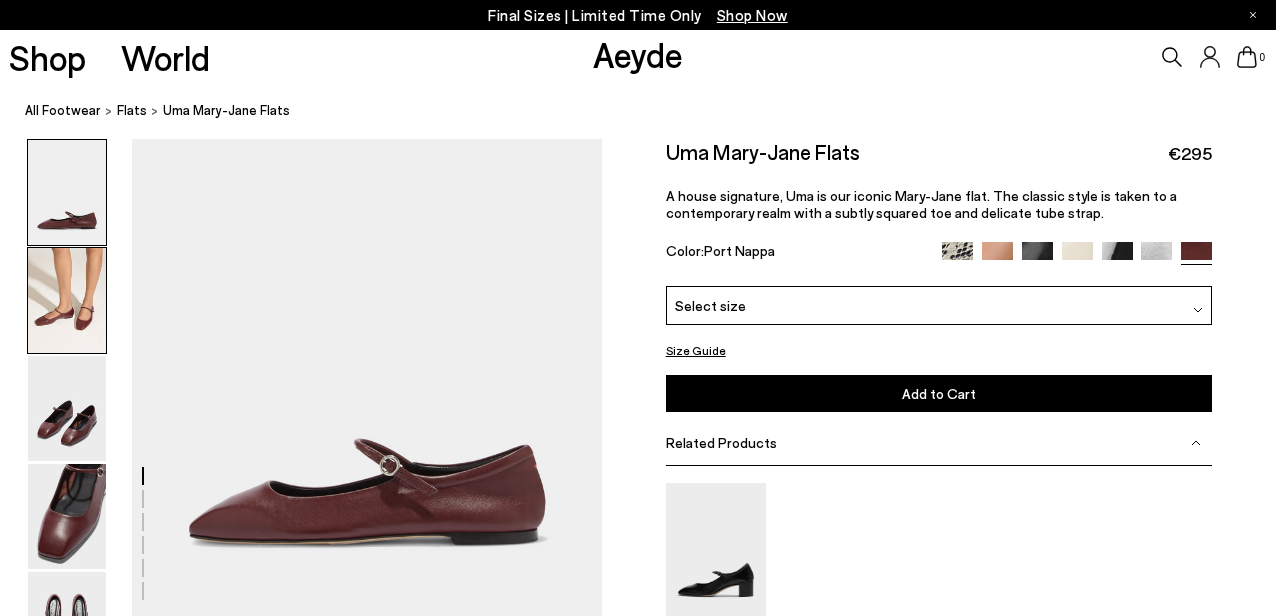 click at bounding box center (67, 300) 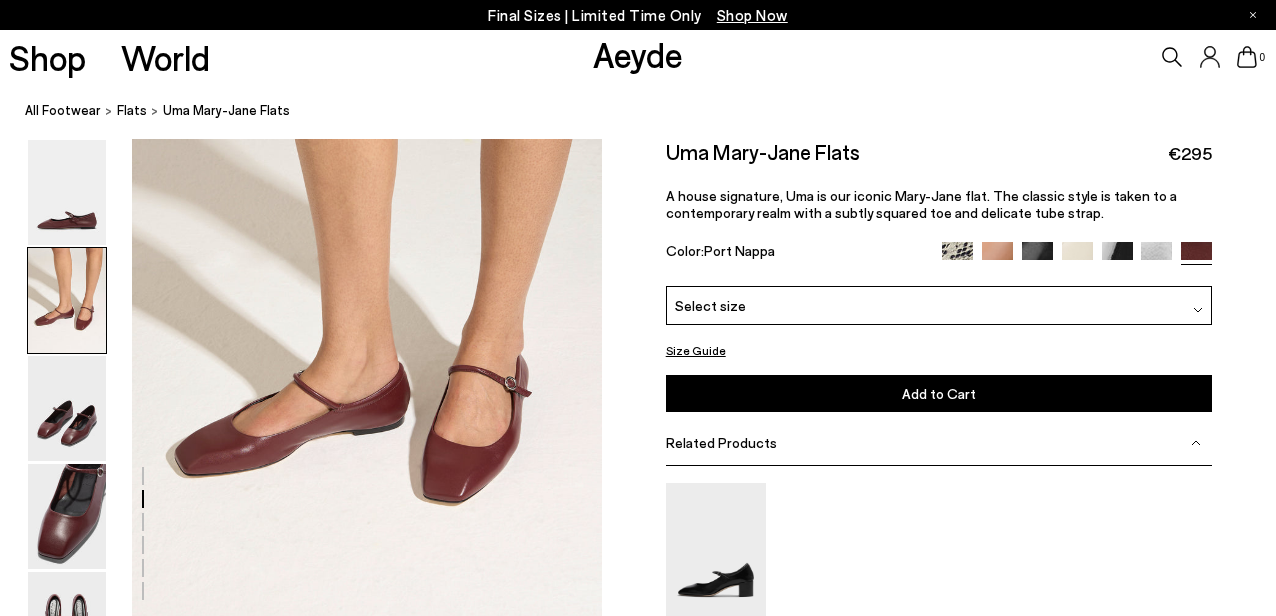 scroll, scrollTop: 640, scrollLeft: 0, axis: vertical 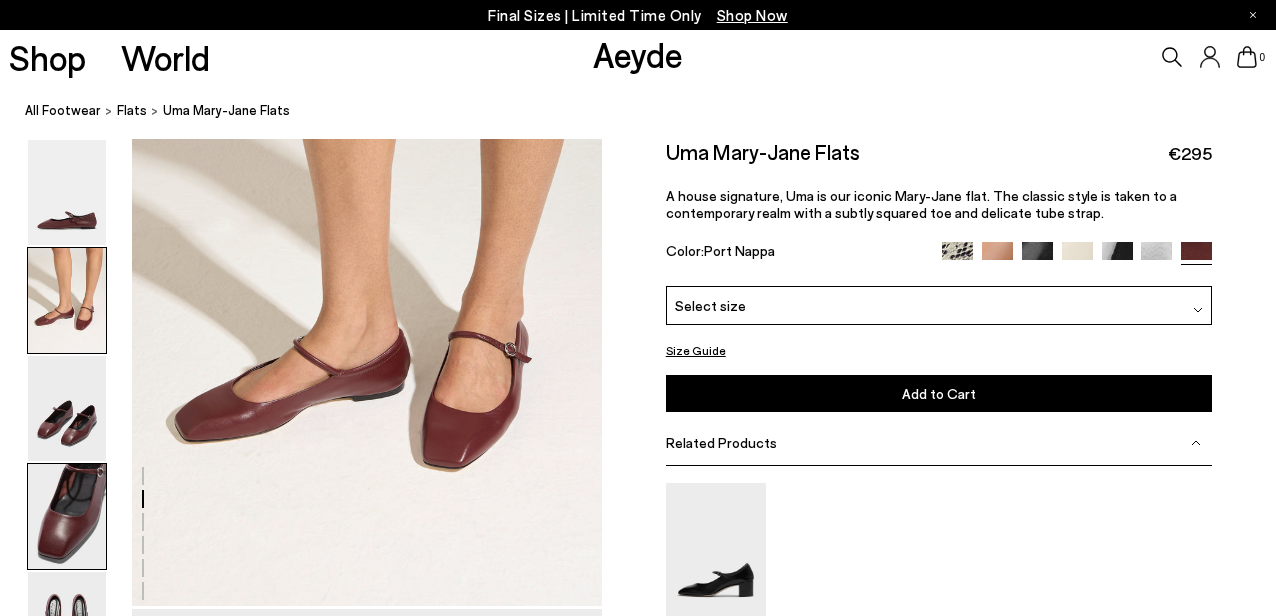 click at bounding box center (67, 516) 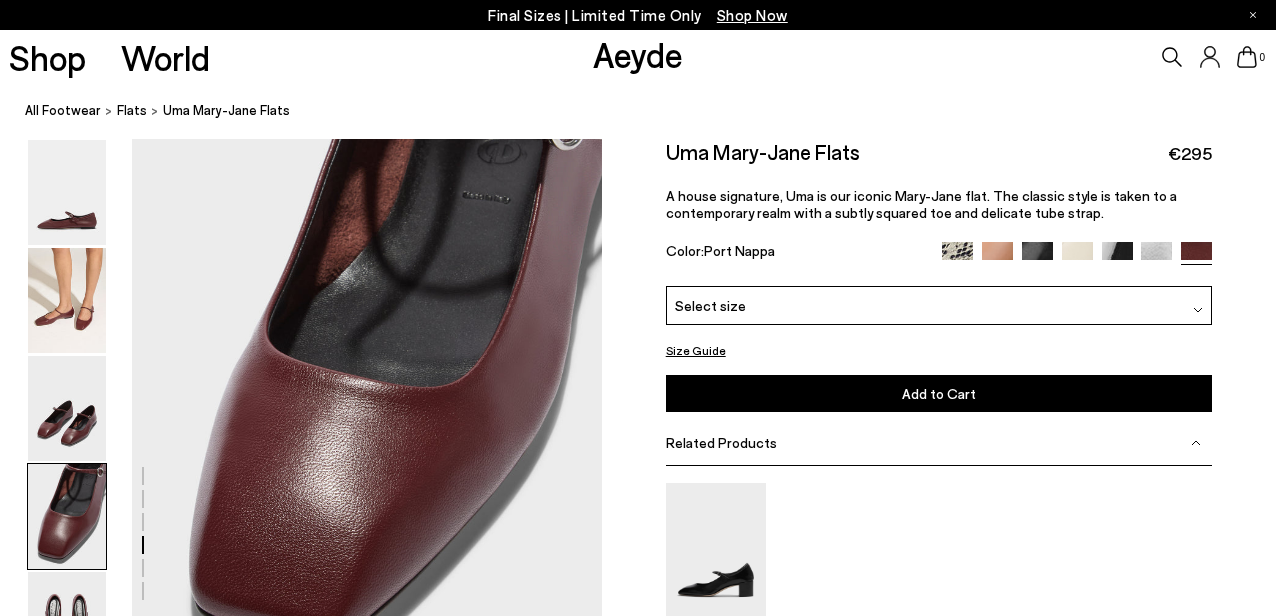 scroll, scrollTop: 1839, scrollLeft: 0, axis: vertical 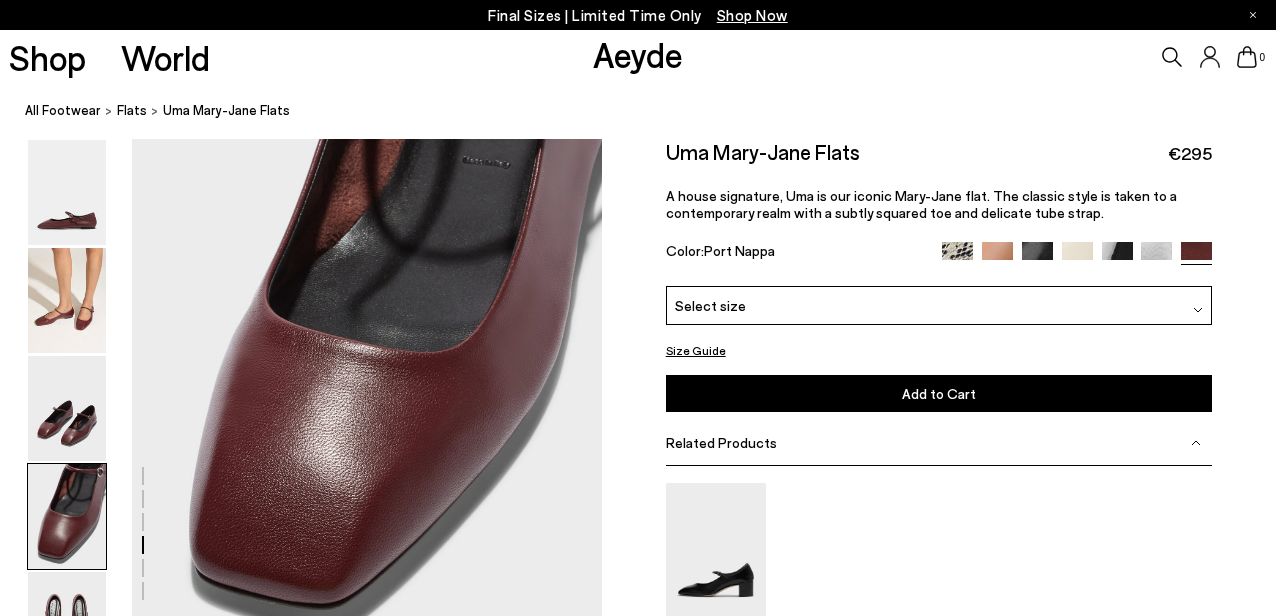 click at bounding box center [1117, 257] 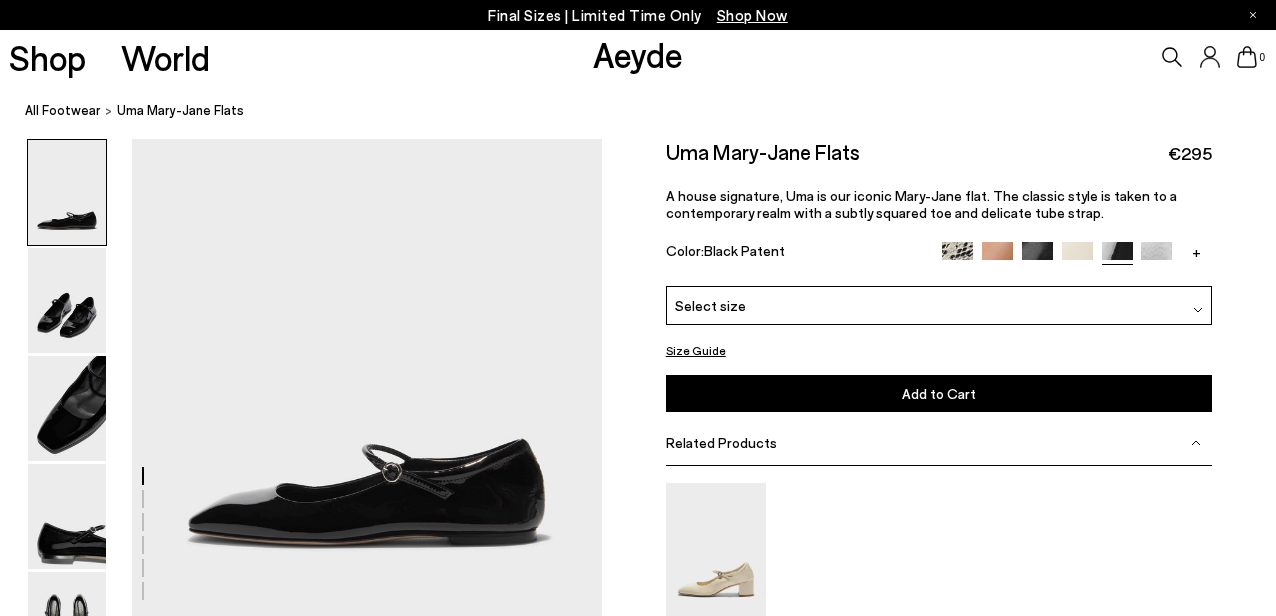 scroll, scrollTop: 0, scrollLeft: 0, axis: both 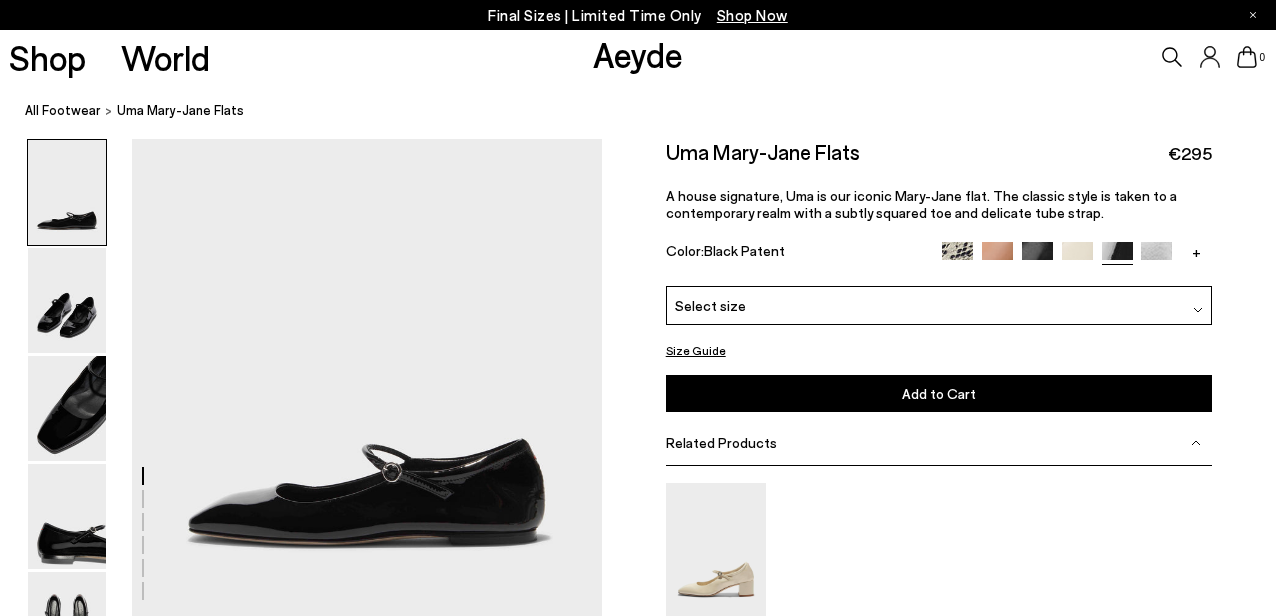 click on "+" at bounding box center (1196, 251) 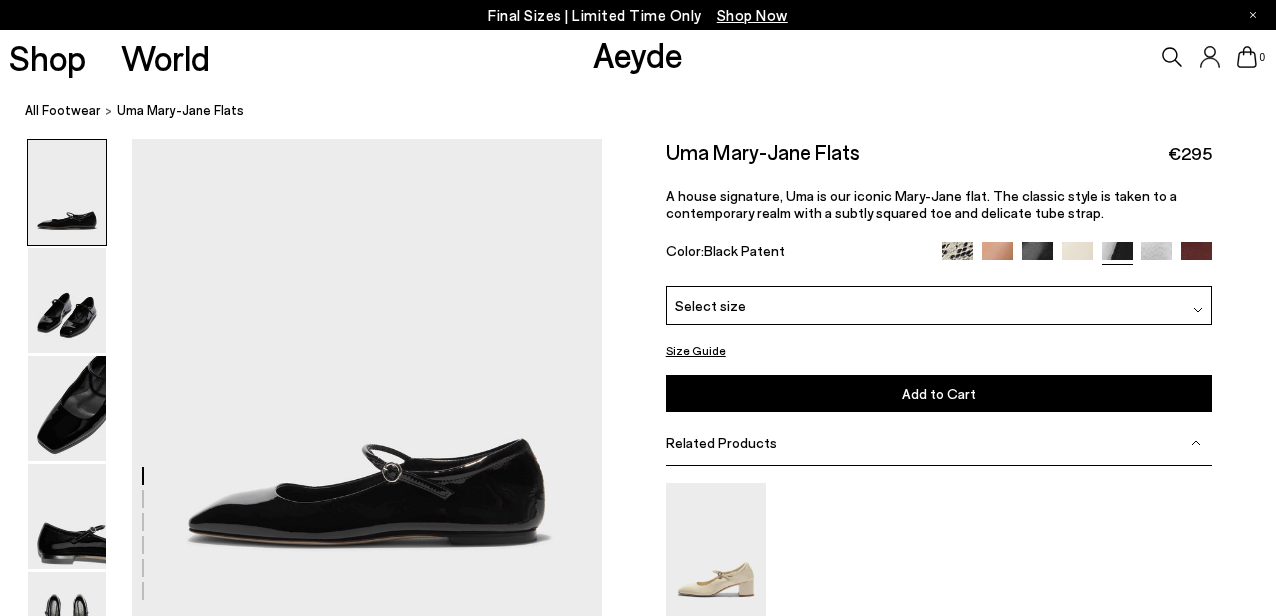 click at bounding box center [1196, 257] 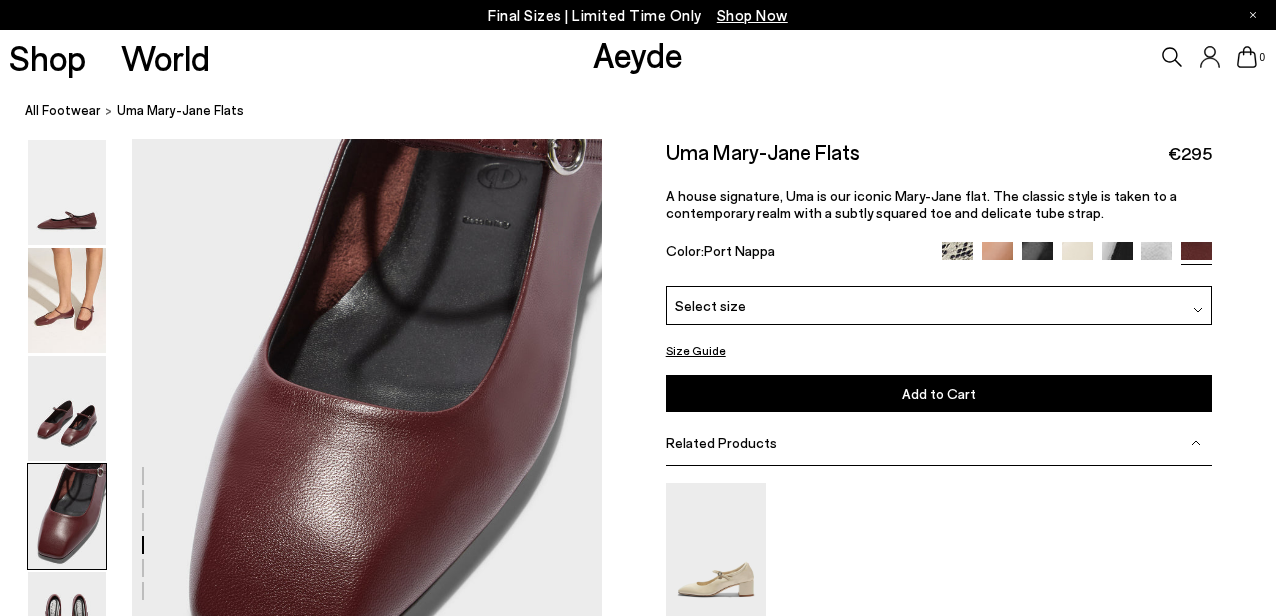 scroll, scrollTop: 1810, scrollLeft: 0, axis: vertical 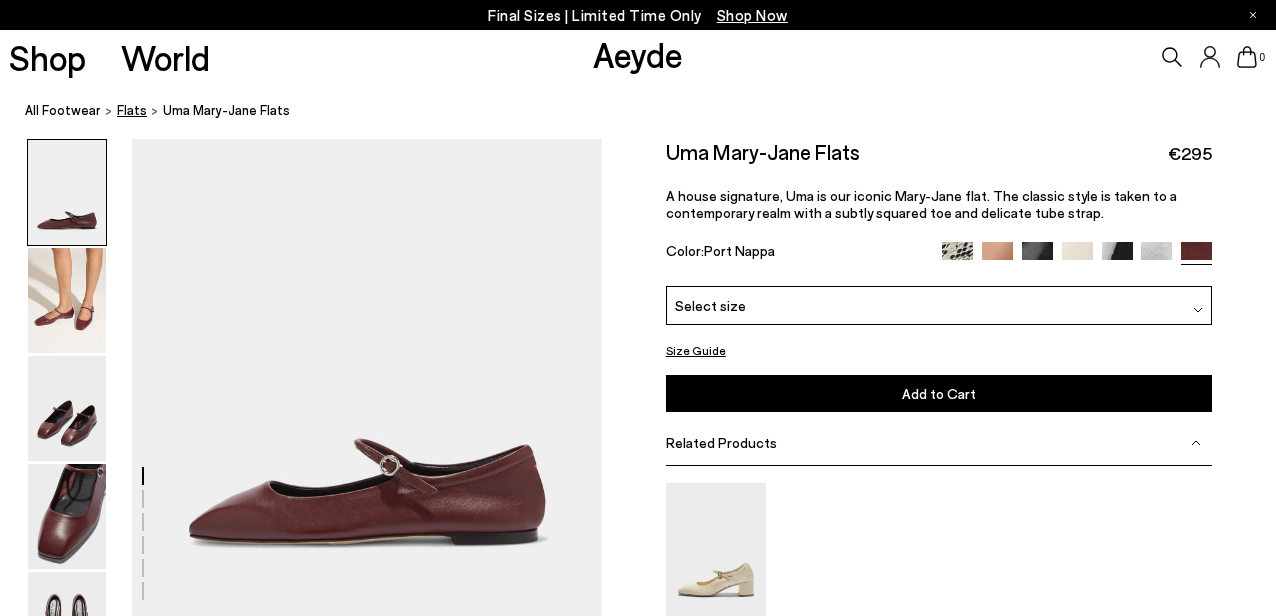 click on "Flats" at bounding box center (132, 110) 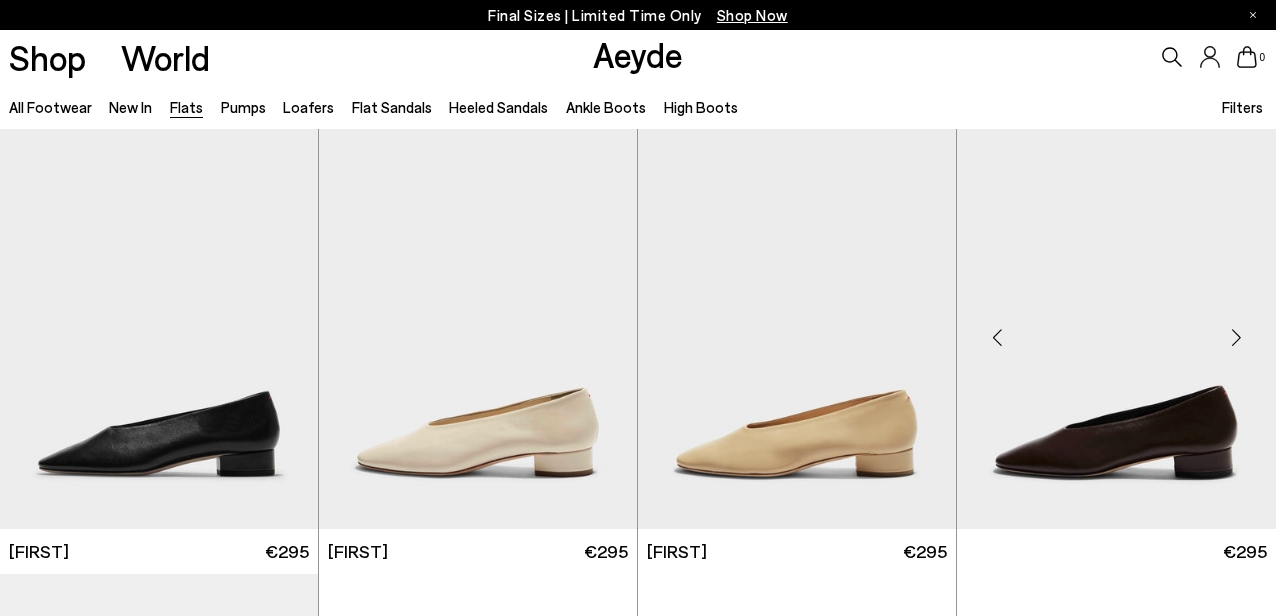 scroll, scrollTop: 0, scrollLeft: 0, axis: both 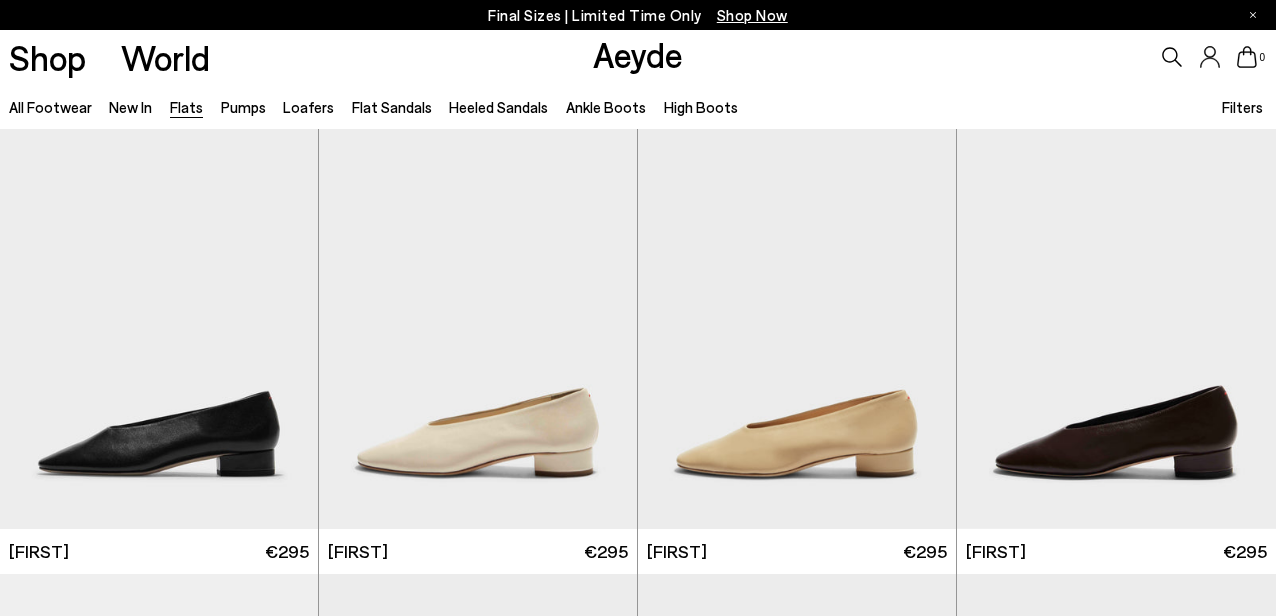 click on "Filters" at bounding box center [1242, 107] 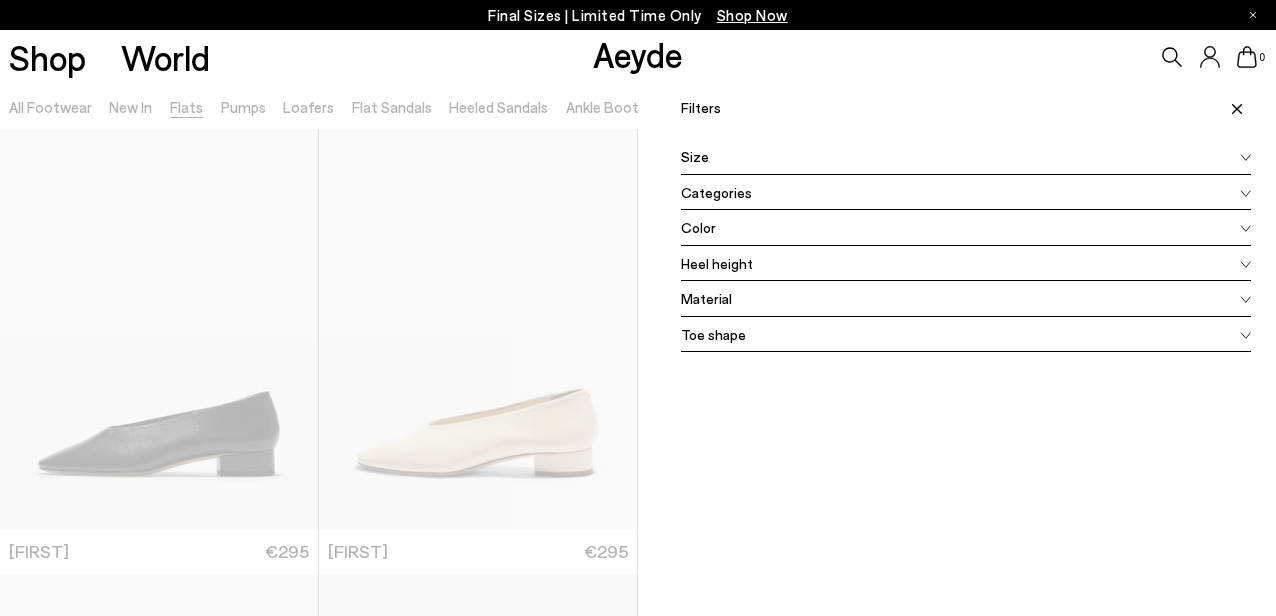 click on "Filters
Apply filters
Apply Filters
Availability
In stock
Out of stock
Size
35
36" at bounding box center (957, 392) 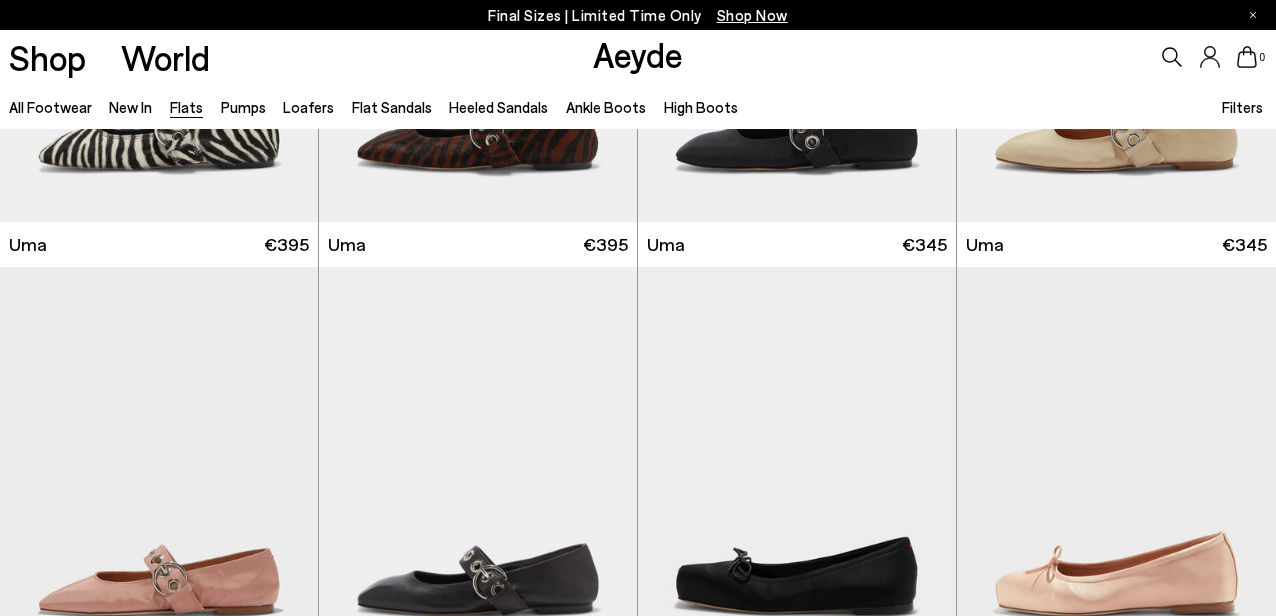 scroll, scrollTop: 6873, scrollLeft: 0, axis: vertical 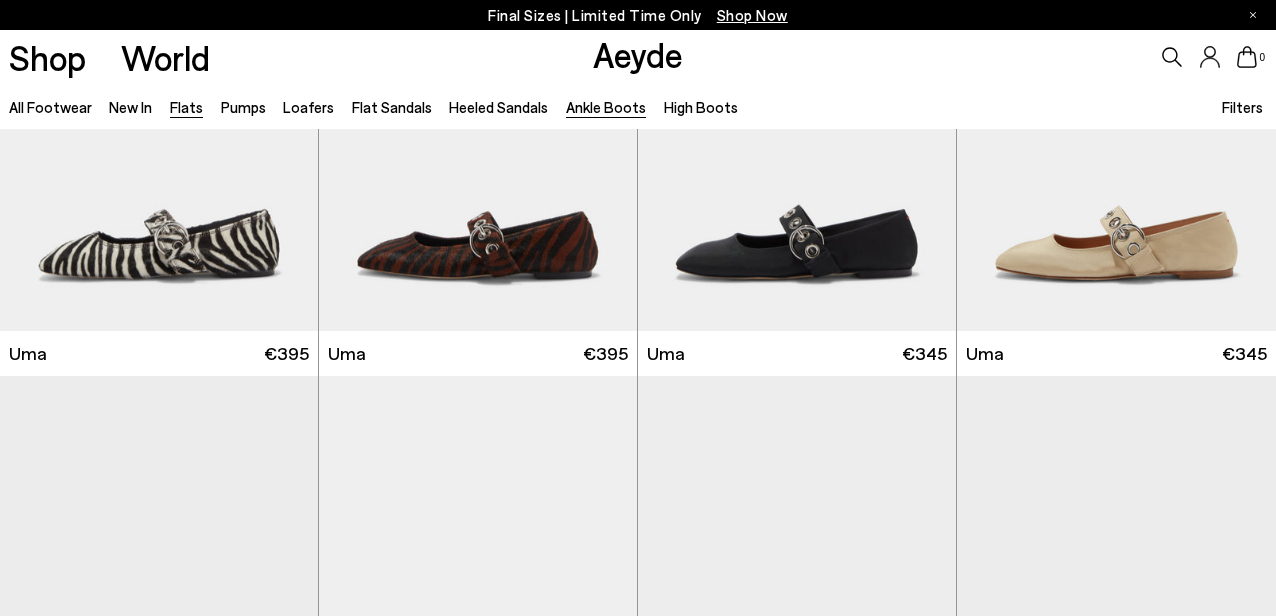 click on "Ankle Boots" at bounding box center (606, 107) 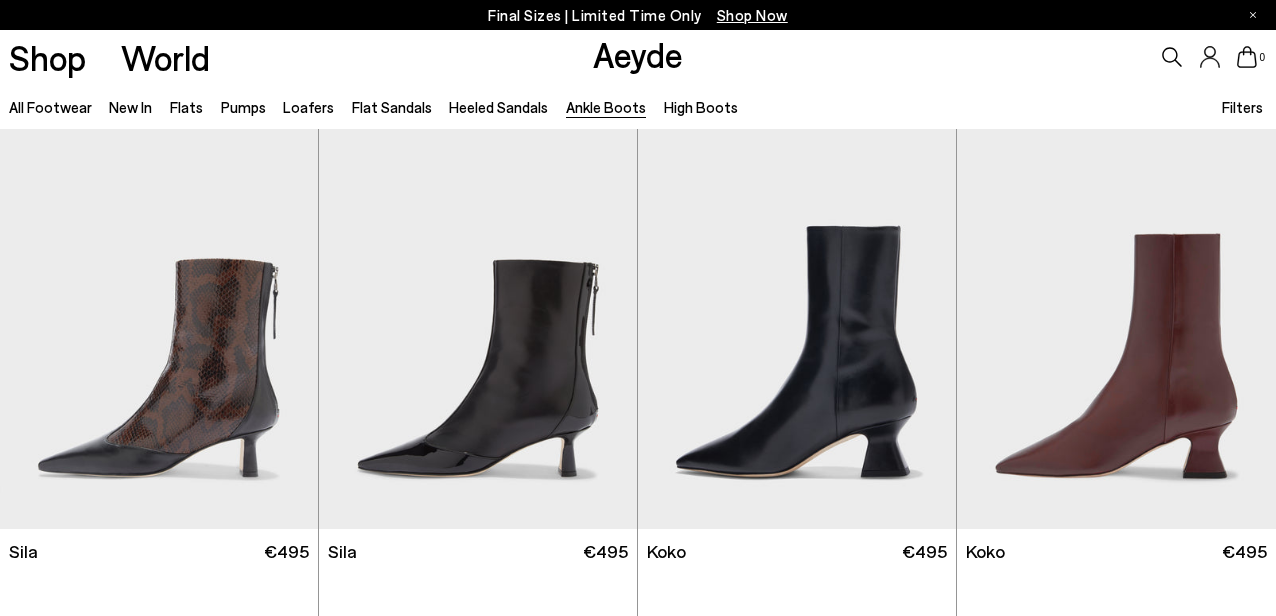 scroll, scrollTop: 0, scrollLeft: 0, axis: both 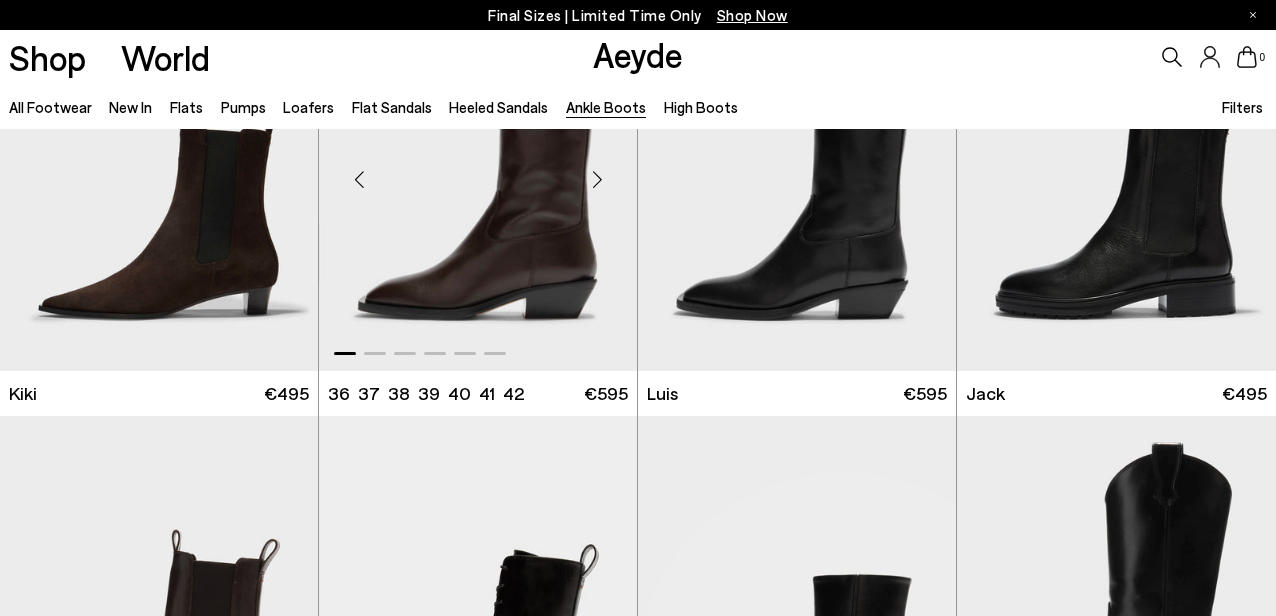 click at bounding box center (478, 171) 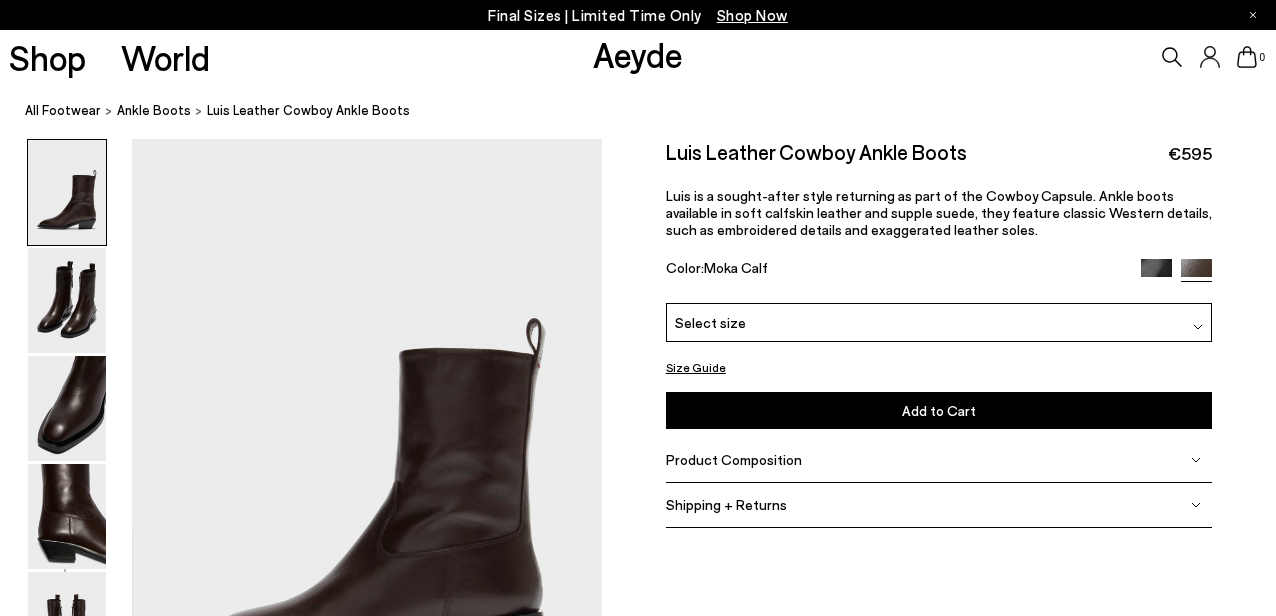 scroll, scrollTop: 0, scrollLeft: 0, axis: both 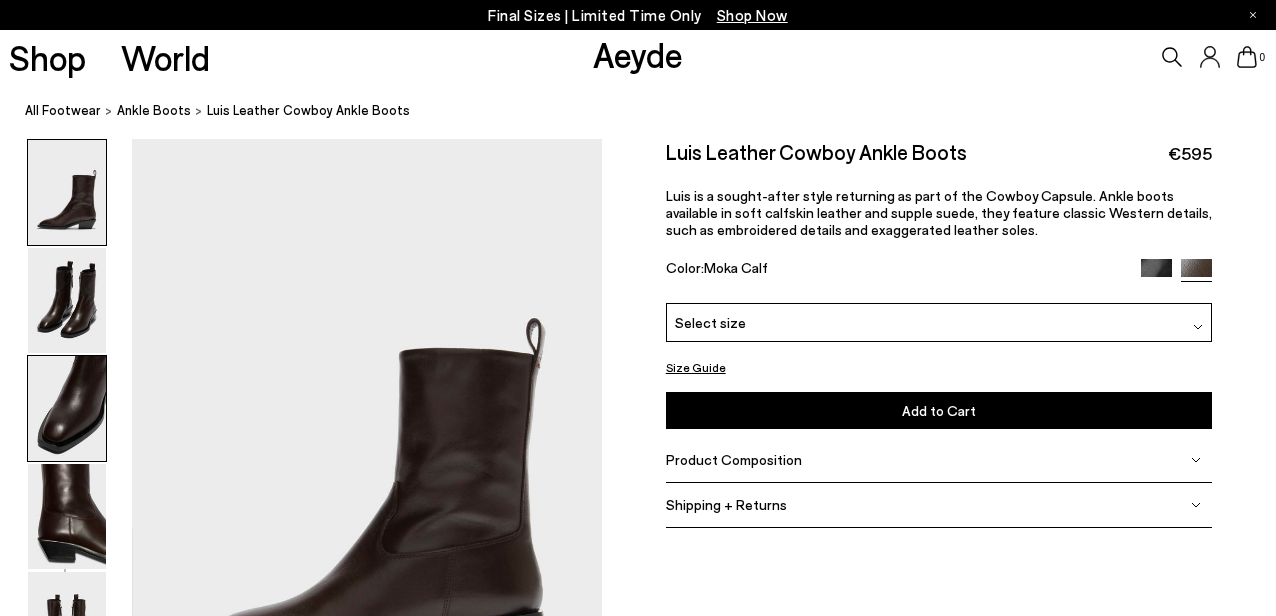 click at bounding box center (67, 408) 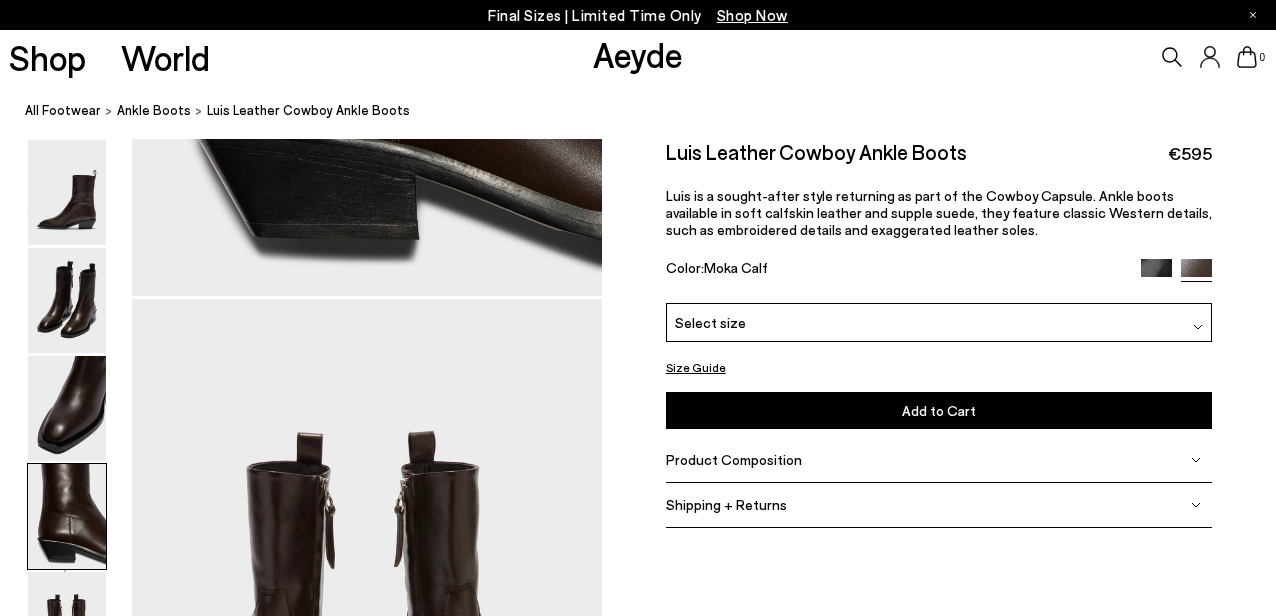 scroll, scrollTop: 2554, scrollLeft: 0, axis: vertical 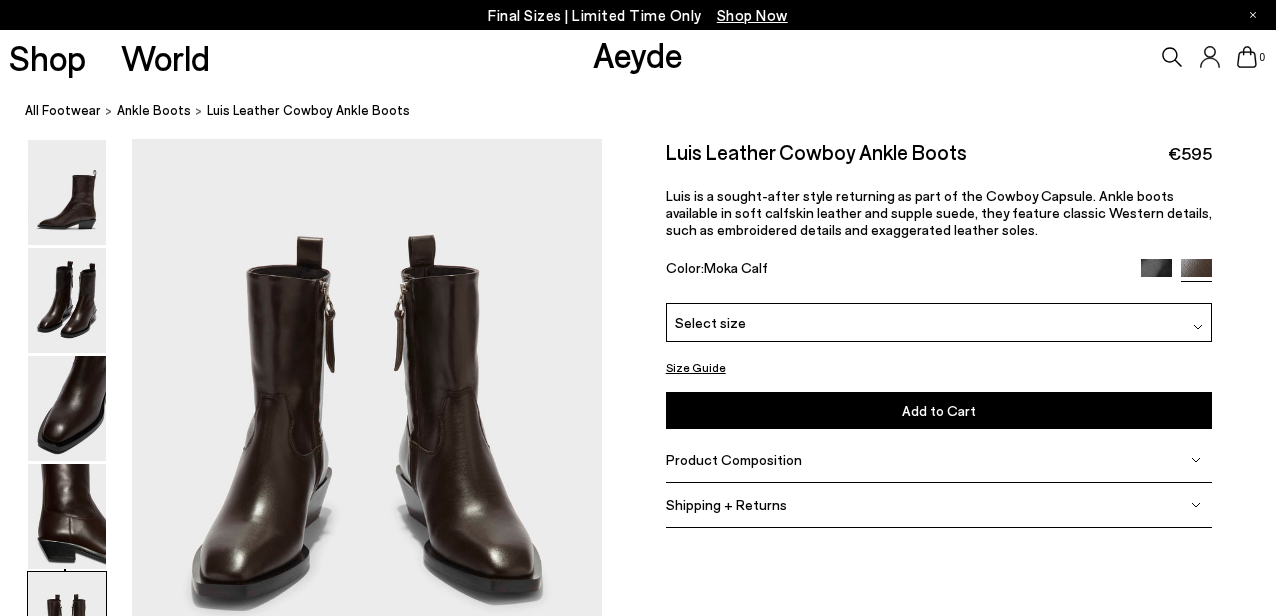 click on "Select size" at bounding box center [939, 322] 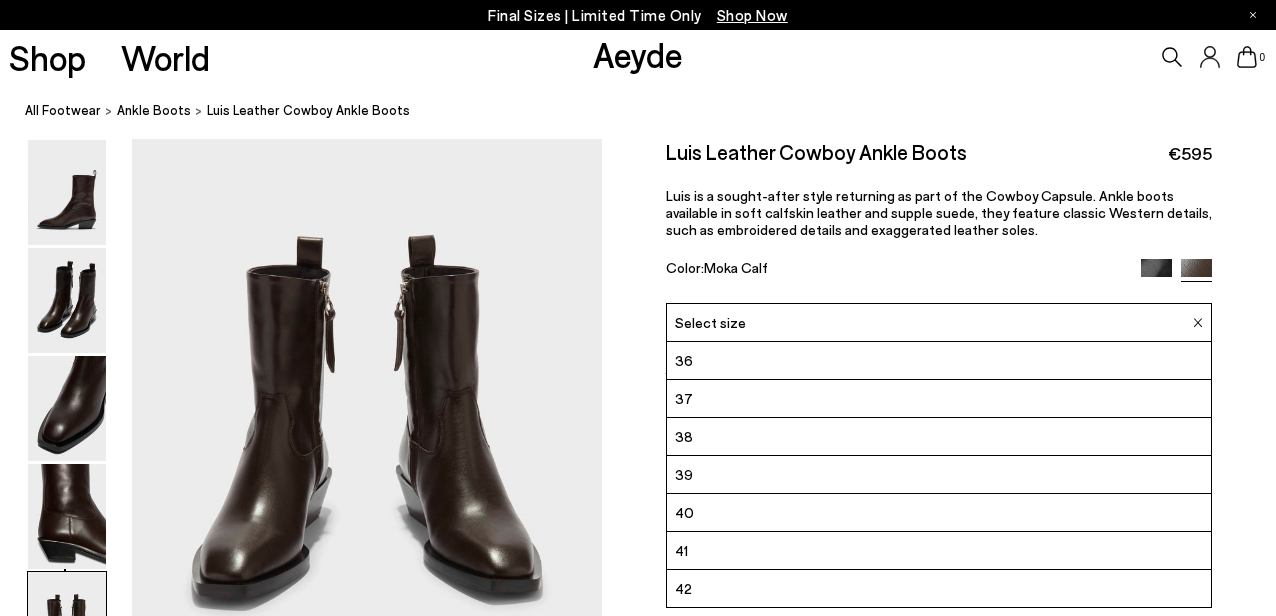 click on "40" at bounding box center (939, 513) 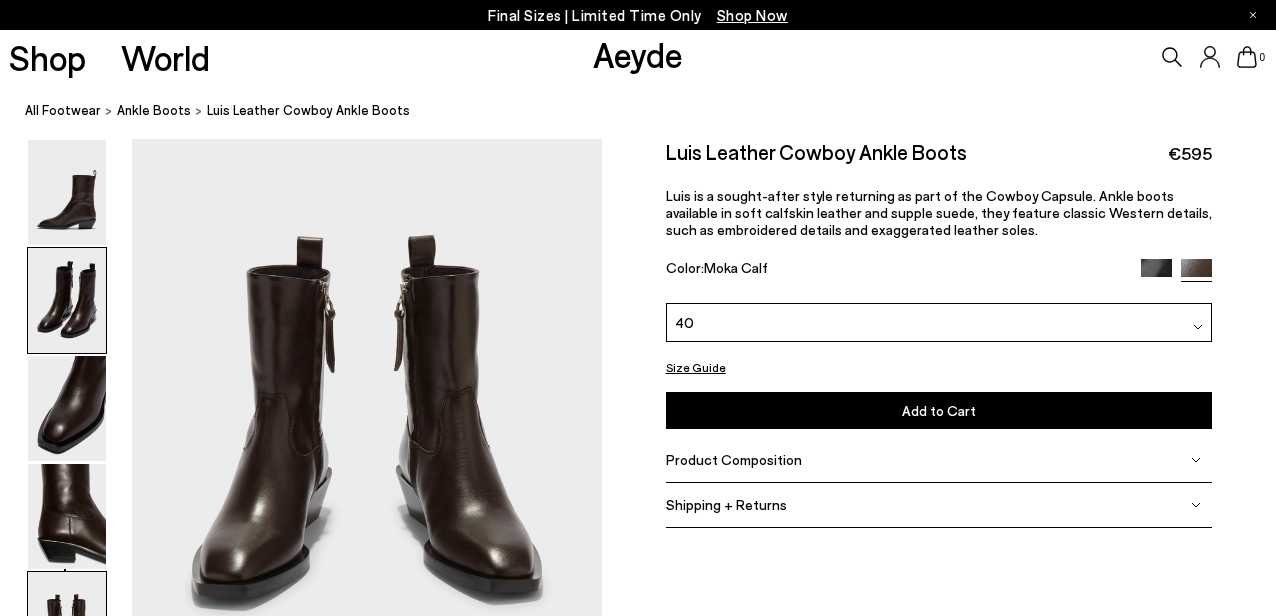 click at bounding box center [67, 300] 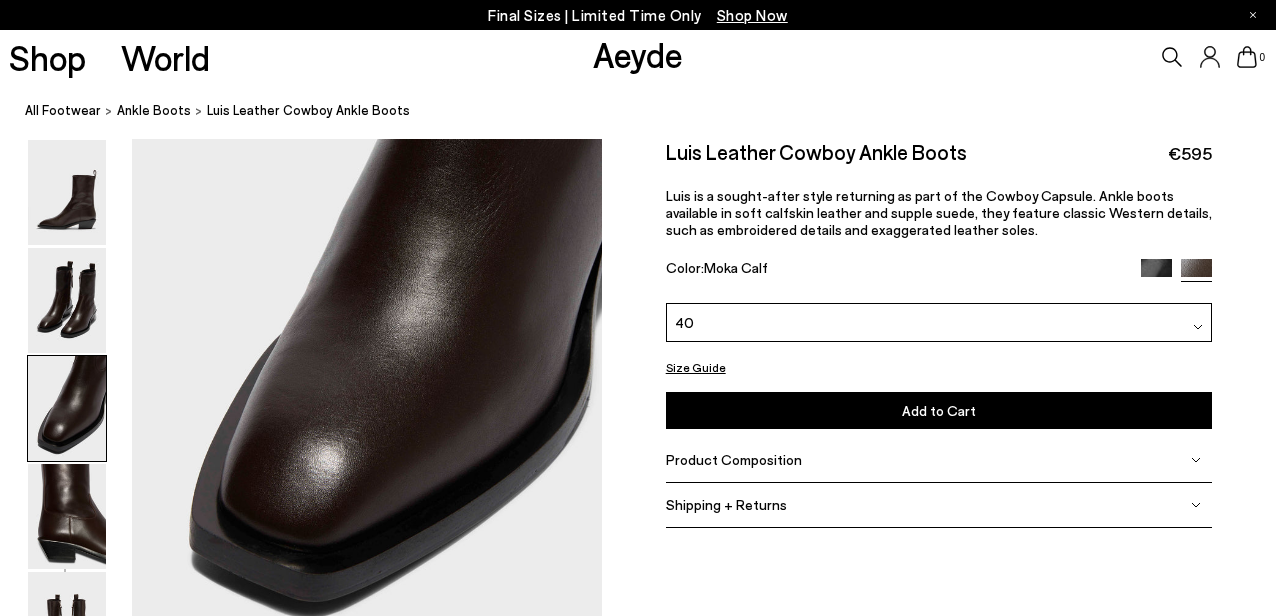 scroll, scrollTop: 1404, scrollLeft: 0, axis: vertical 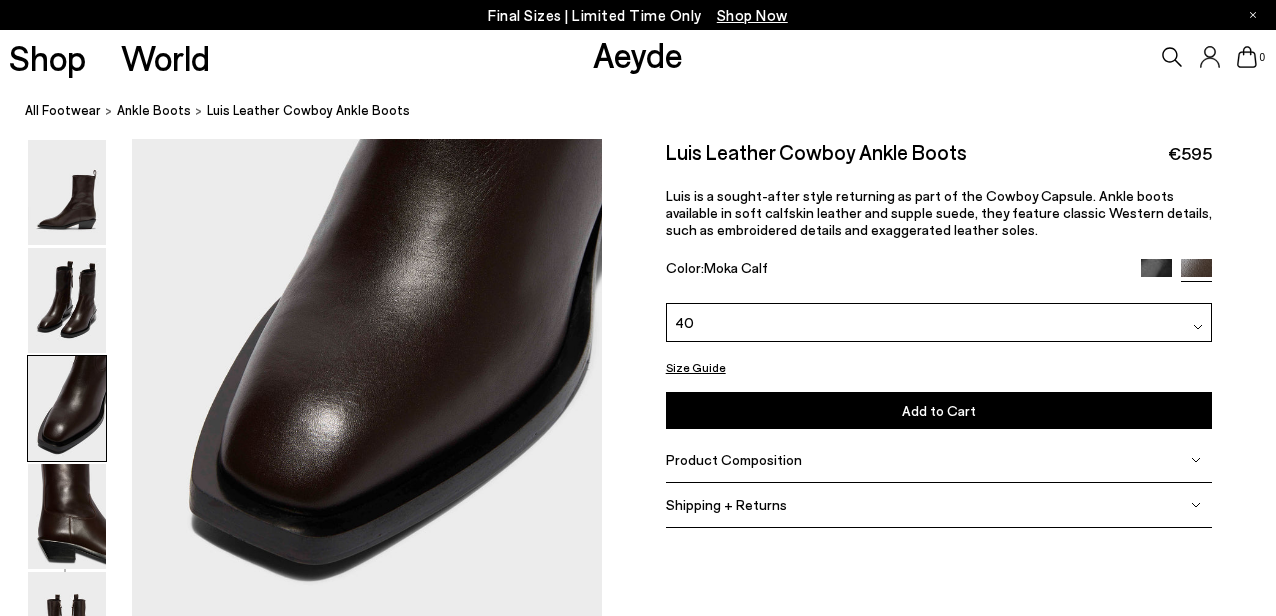 click on "Add to Cart Select a Size First" at bounding box center [939, 410] 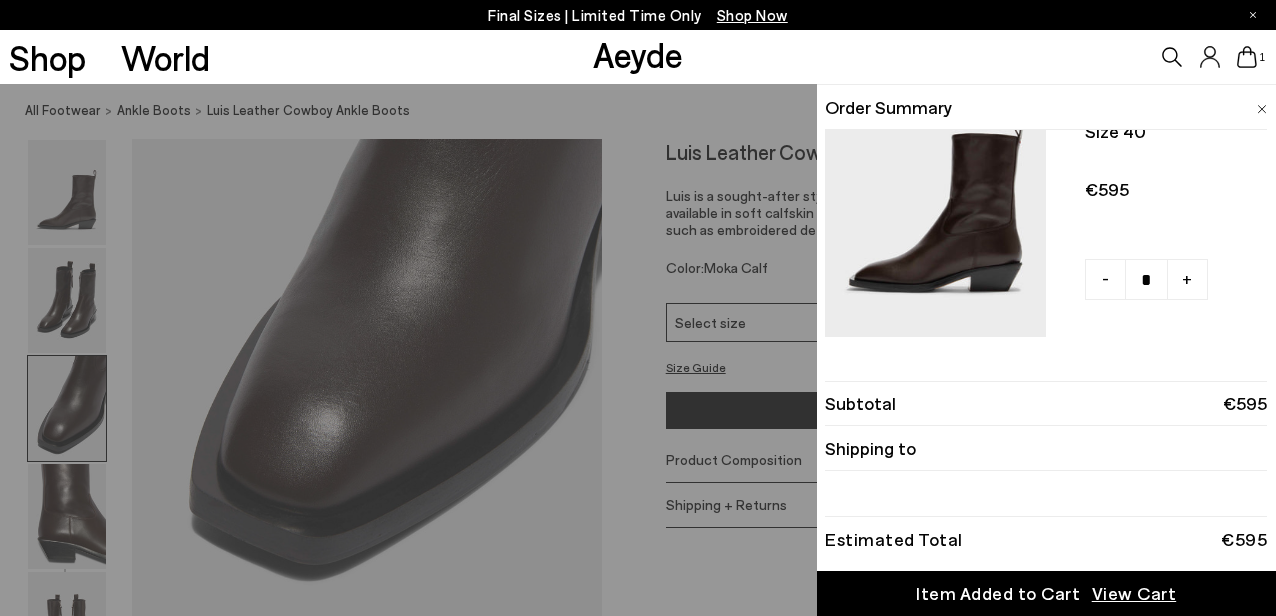 scroll, scrollTop: 99, scrollLeft: 0, axis: vertical 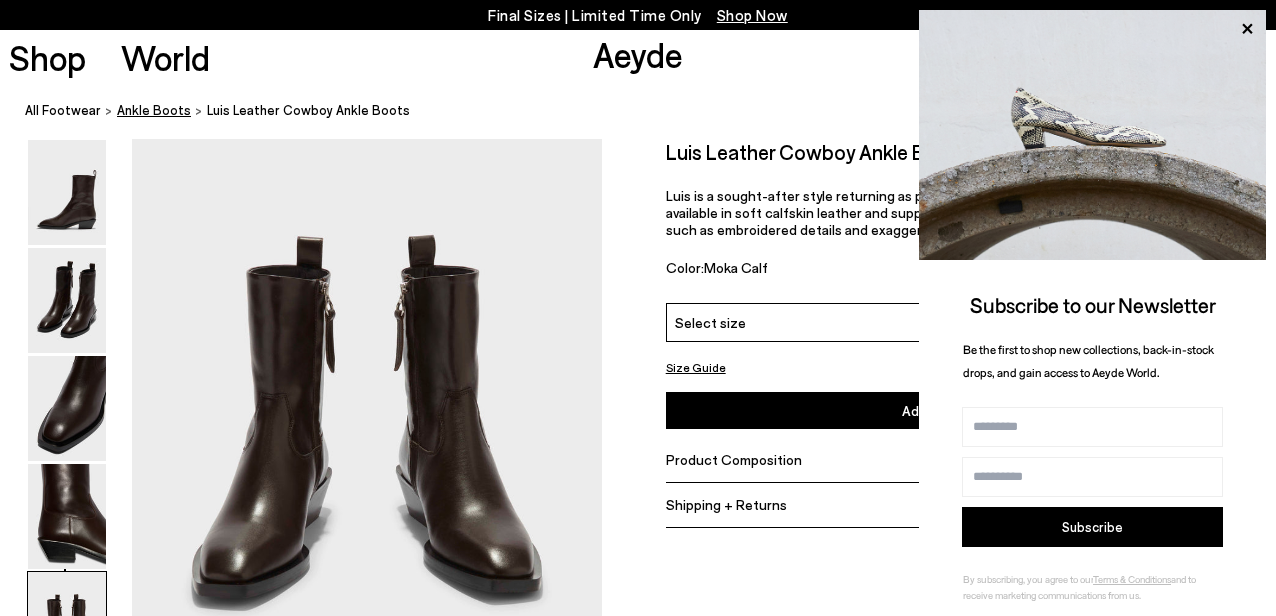 click on "Ankle Boots" at bounding box center (154, 110) 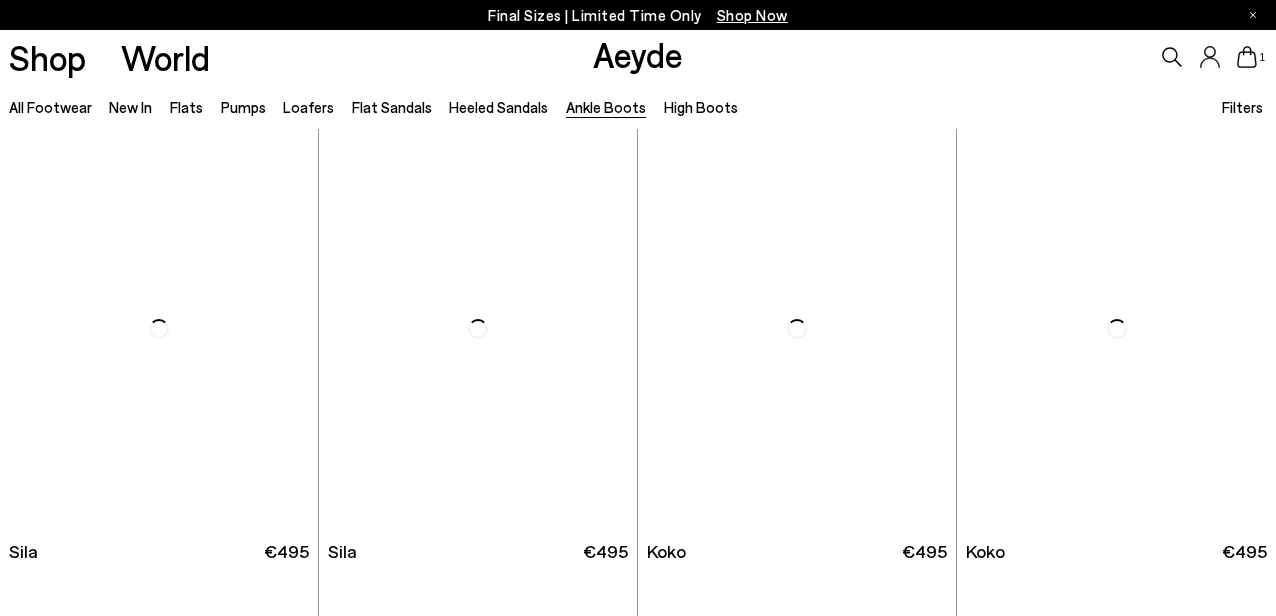 scroll, scrollTop: 0, scrollLeft: 0, axis: both 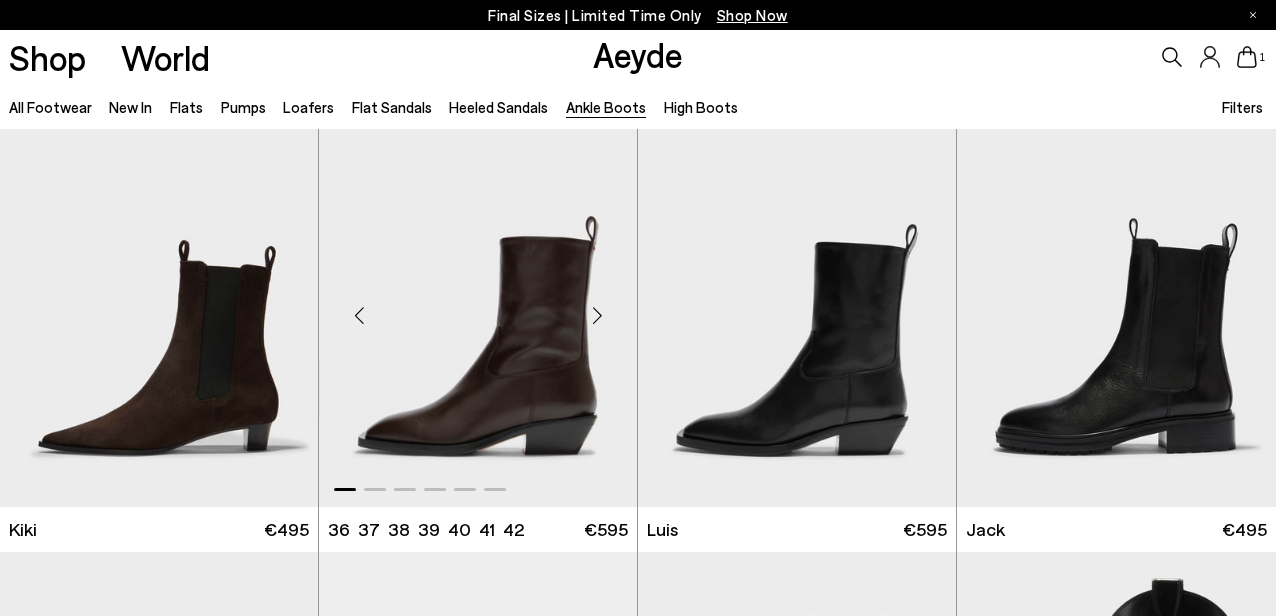 click at bounding box center [478, 307] 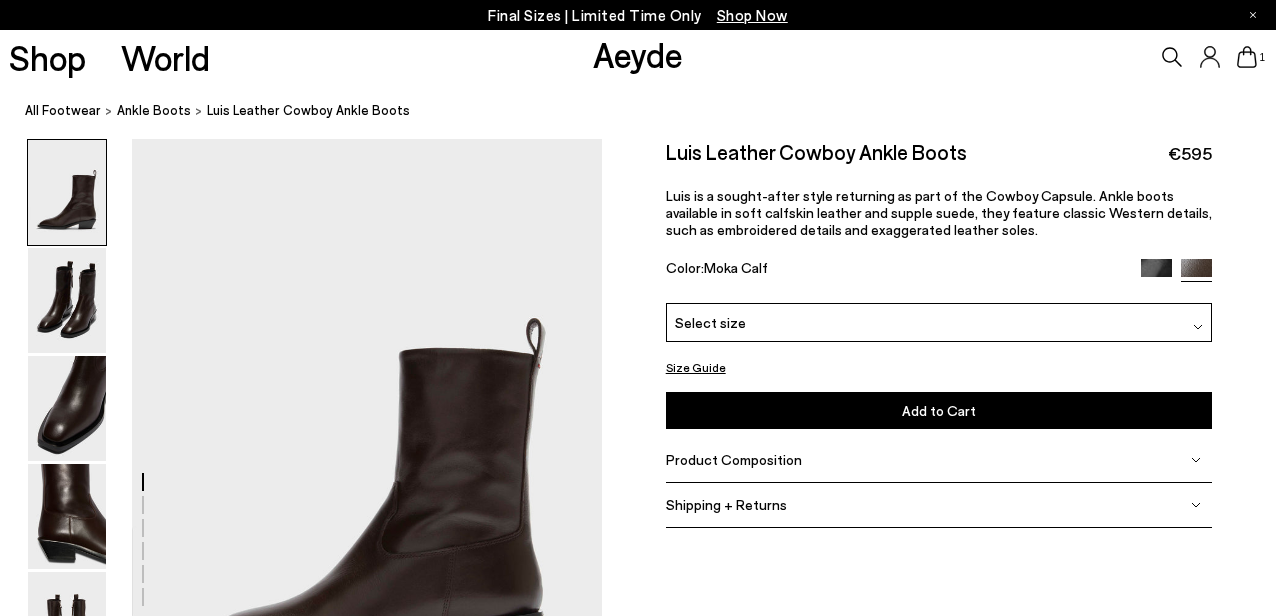 scroll, scrollTop: 0, scrollLeft: 0, axis: both 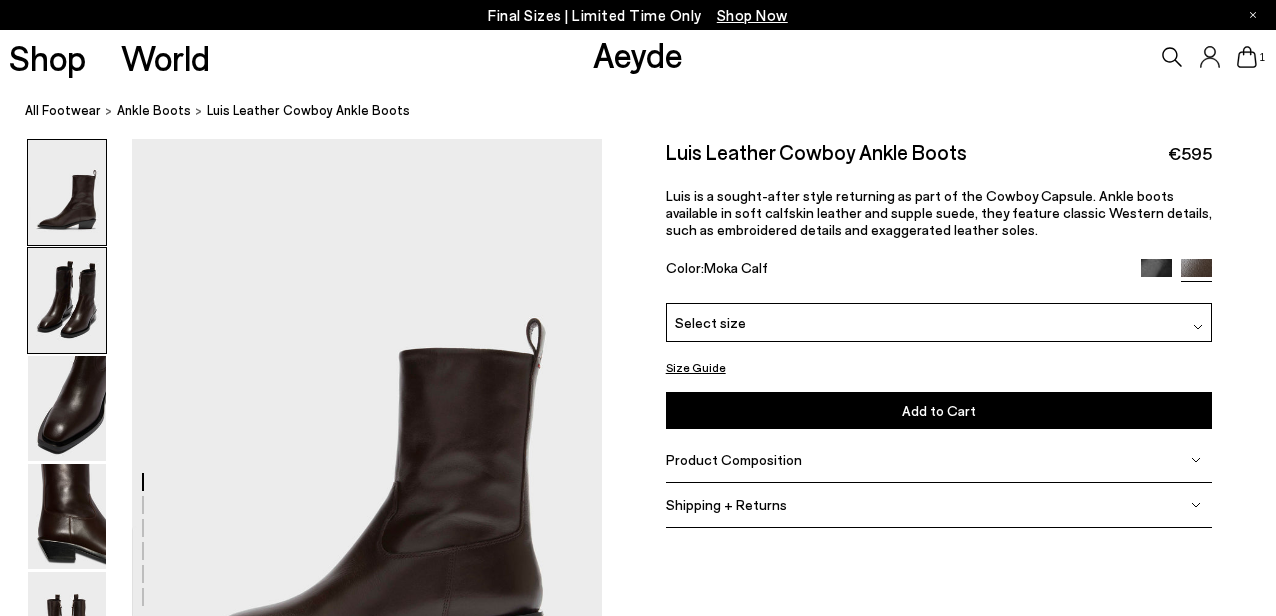 click at bounding box center [67, 300] 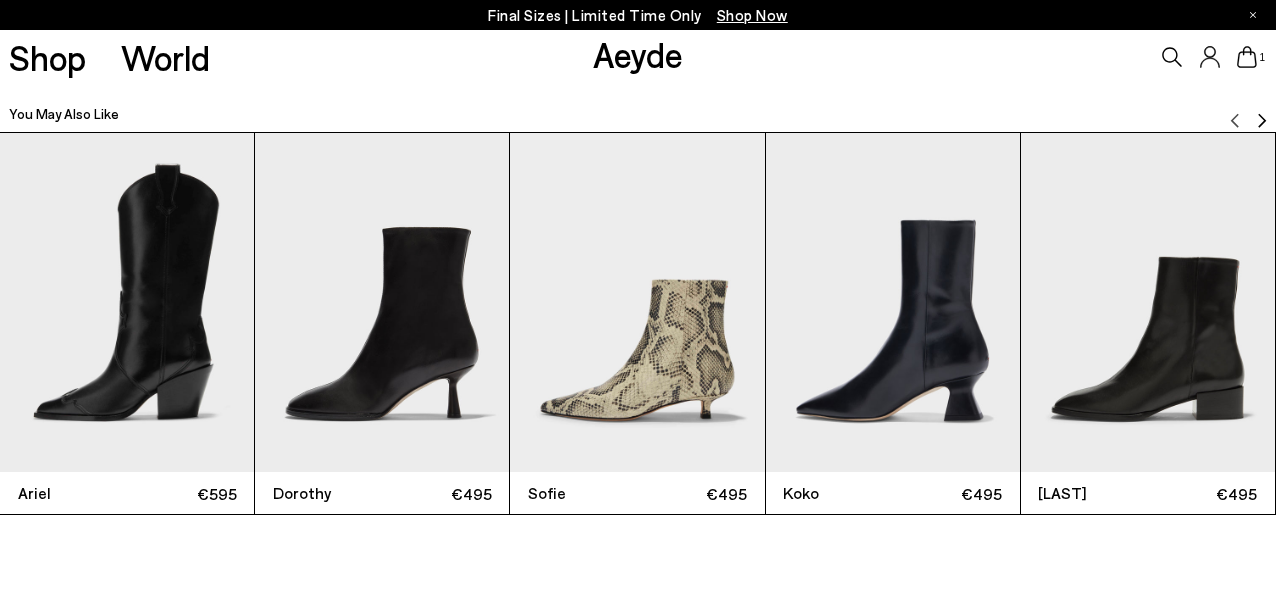 scroll, scrollTop: 3982, scrollLeft: 0, axis: vertical 